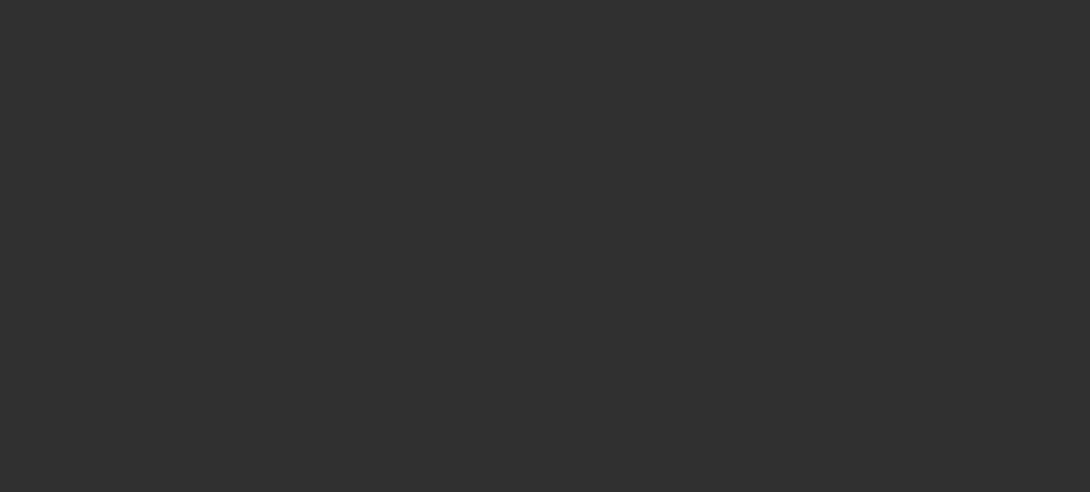 scroll, scrollTop: 0, scrollLeft: 0, axis: both 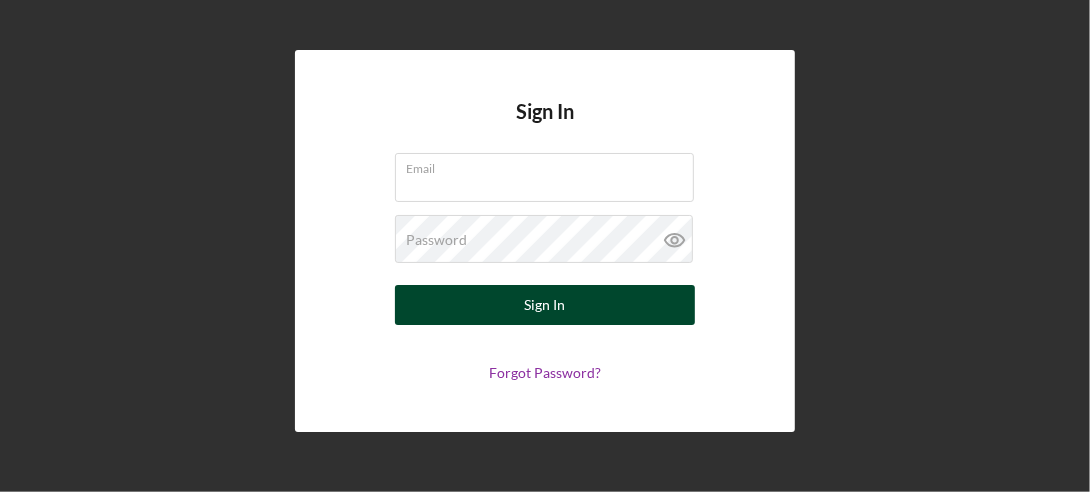 type on "[EMAIL]" 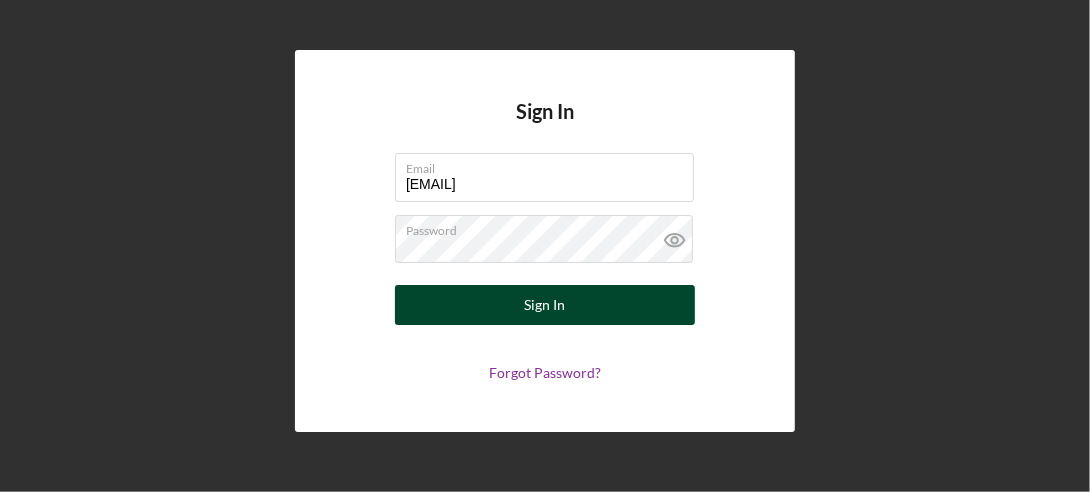 click on "Sign In" at bounding box center (545, 305) 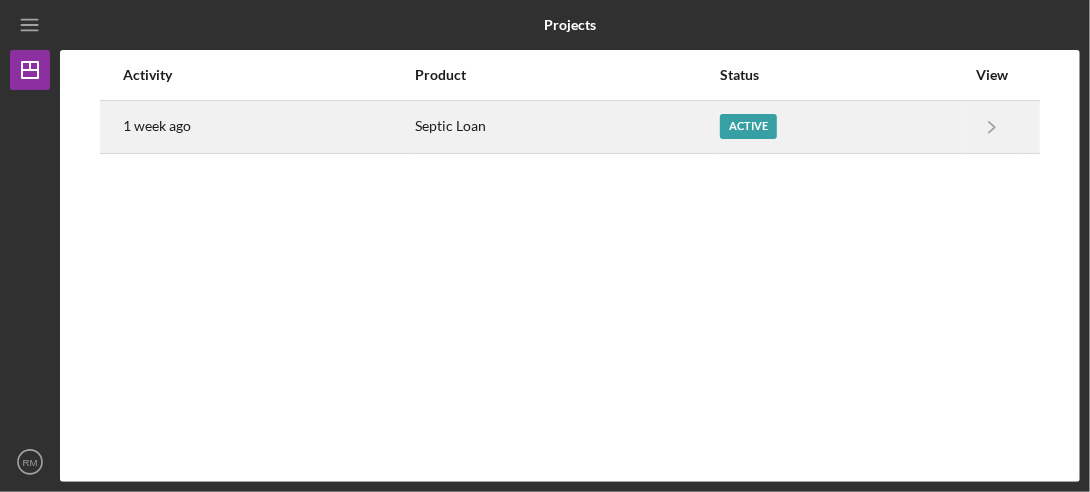 click on "Active" at bounding box center [748, 126] 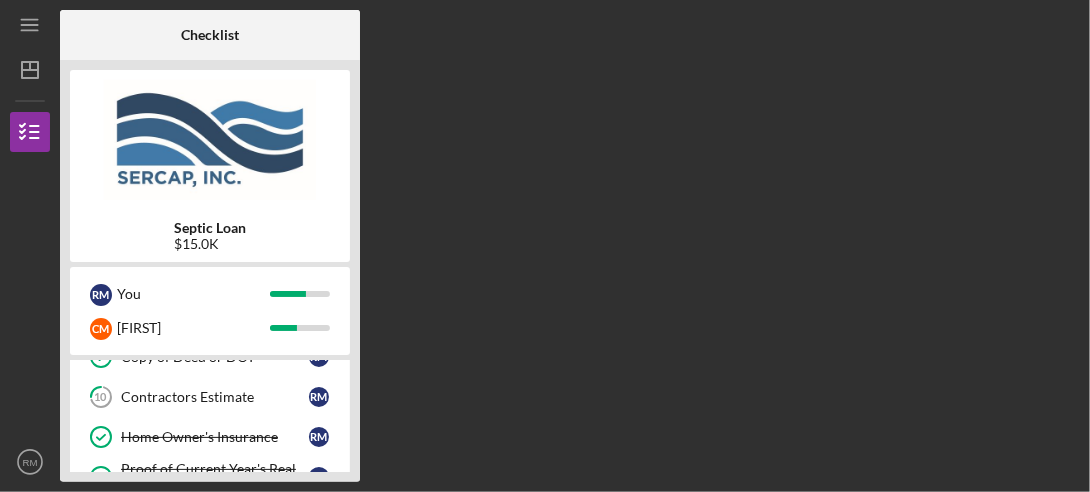 scroll, scrollTop: 150, scrollLeft: 0, axis: vertical 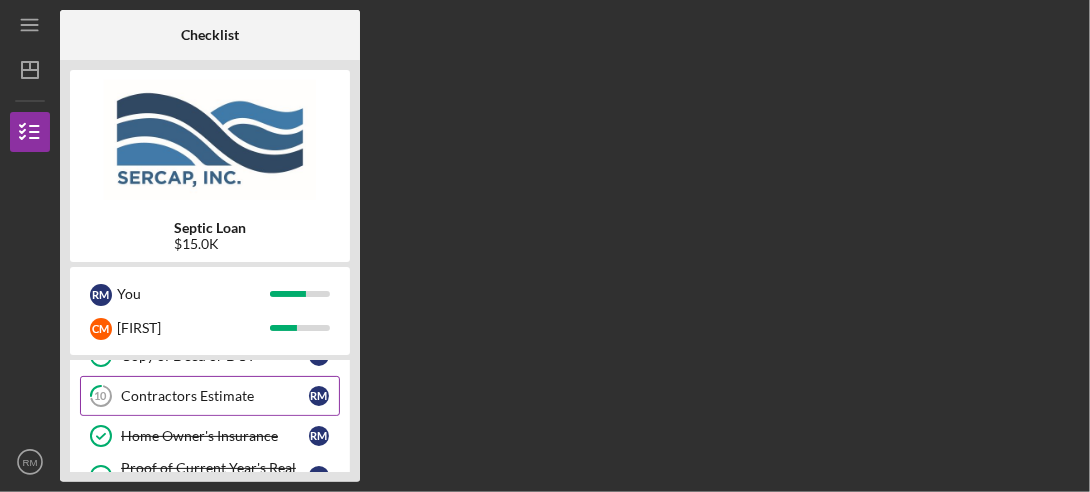 click on "Contractors Estimate" at bounding box center (215, 396) 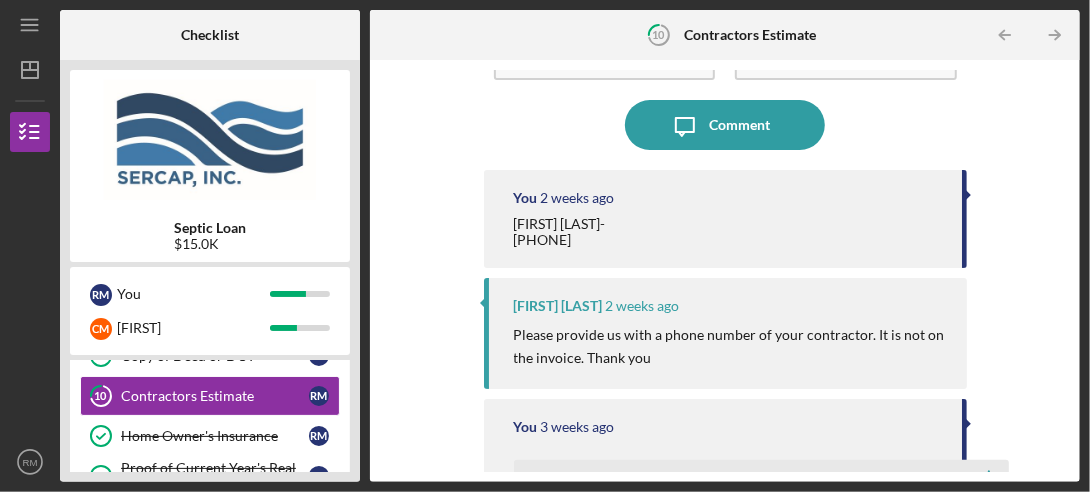 scroll, scrollTop: 0, scrollLeft: 0, axis: both 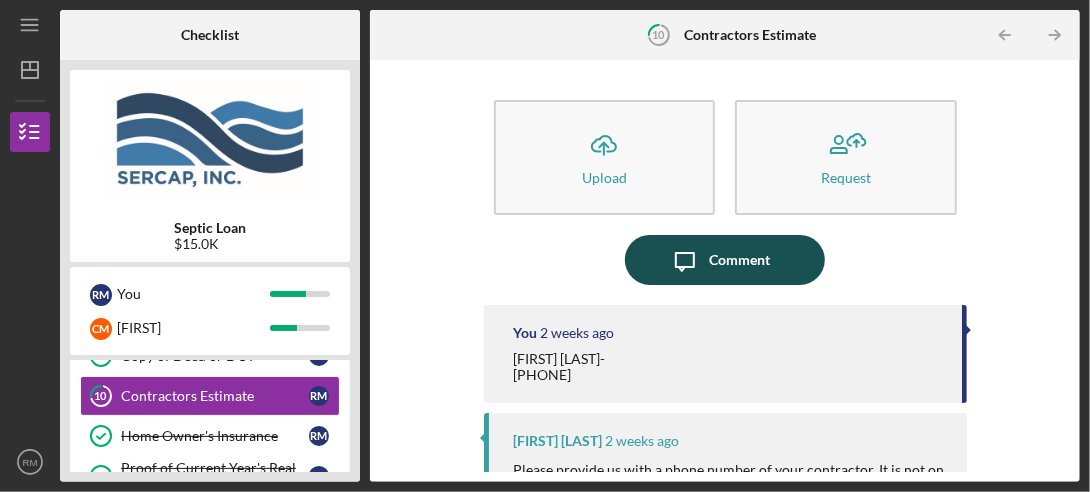 click on "Icon/Message" 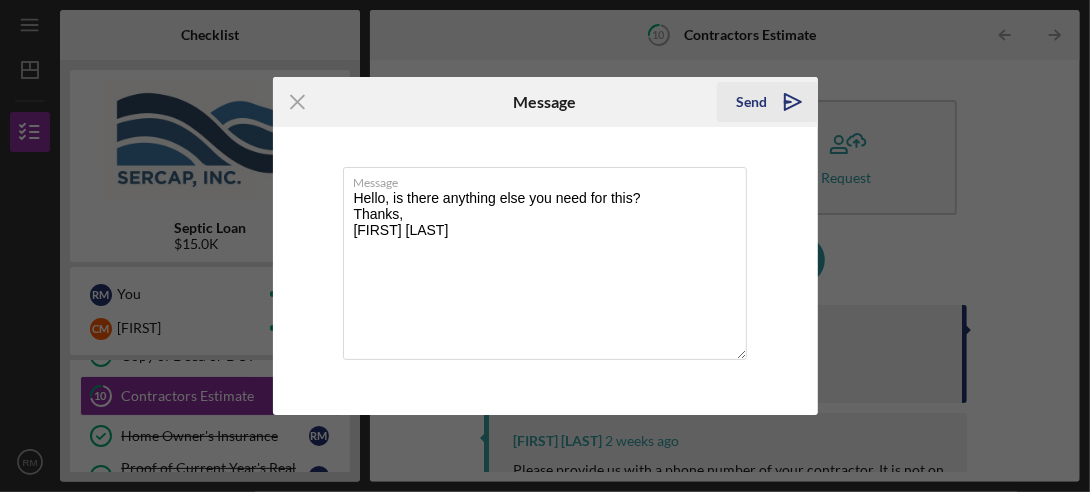 type on "Hello, is there anything else you need for this?
Thanks,
[FIRST] [LAST]" 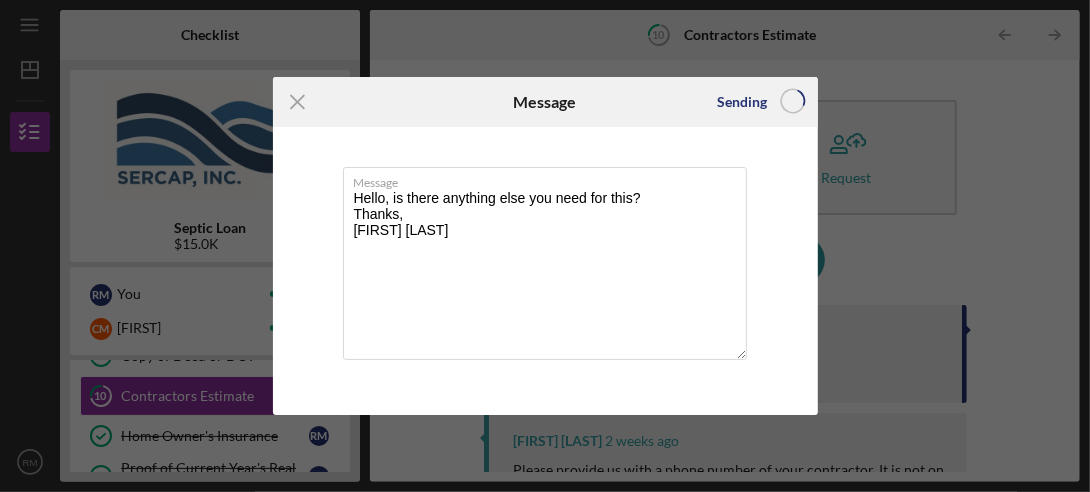 type 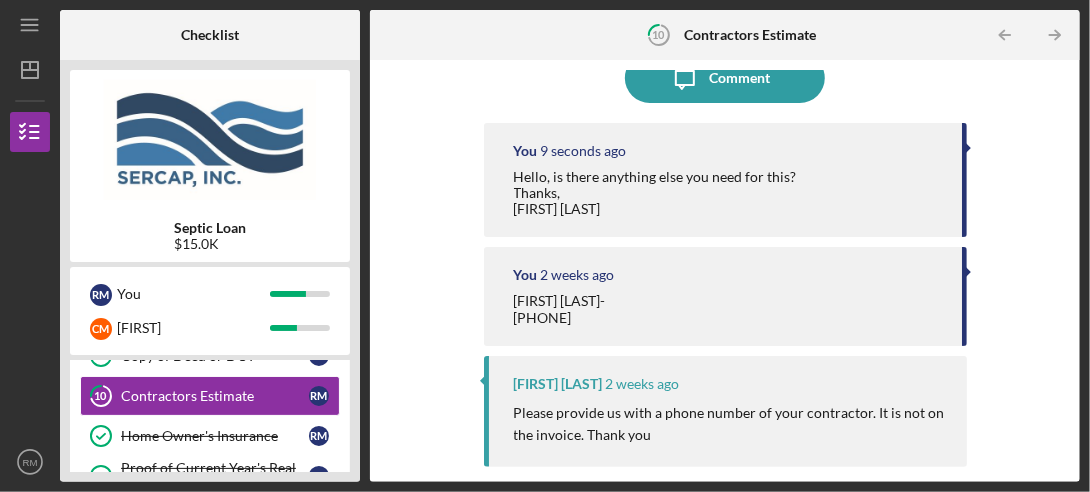 scroll, scrollTop: 97, scrollLeft: 0, axis: vertical 